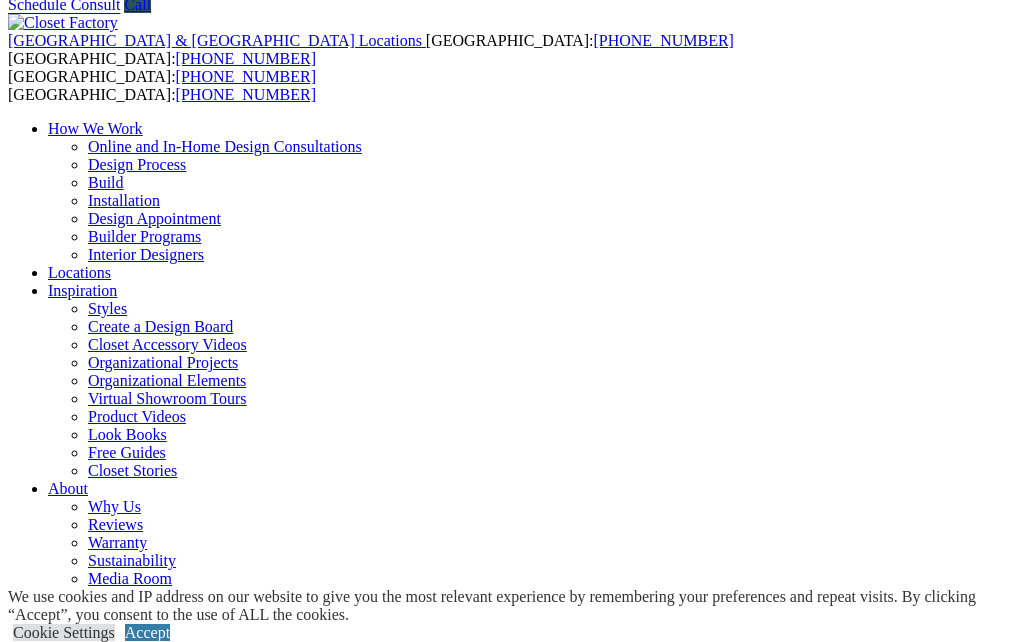 scroll, scrollTop: 78, scrollLeft: 0, axis: vertical 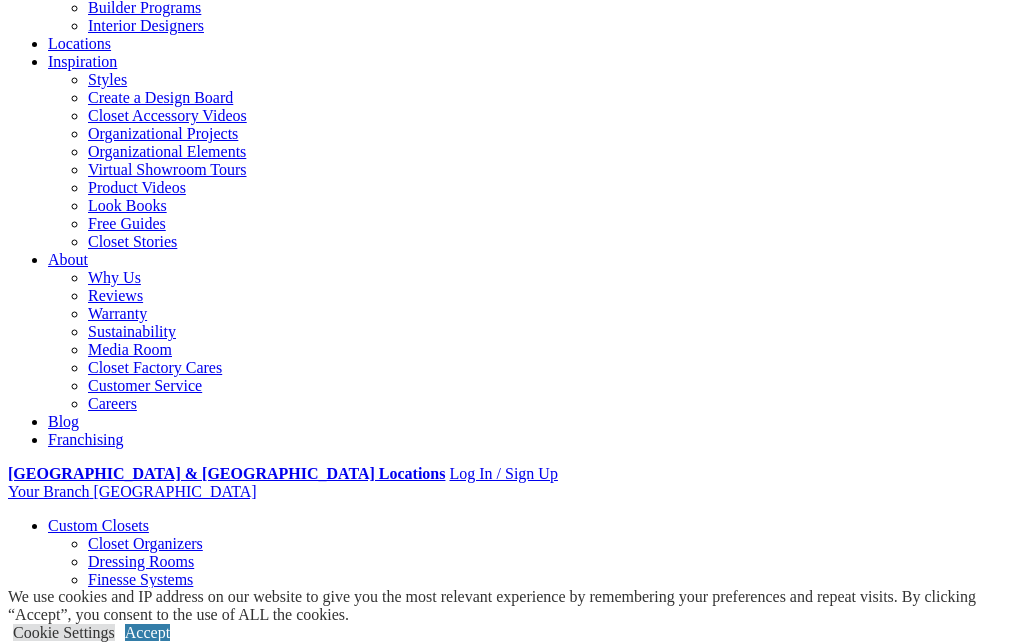 click at bounding box center [88, 1802] 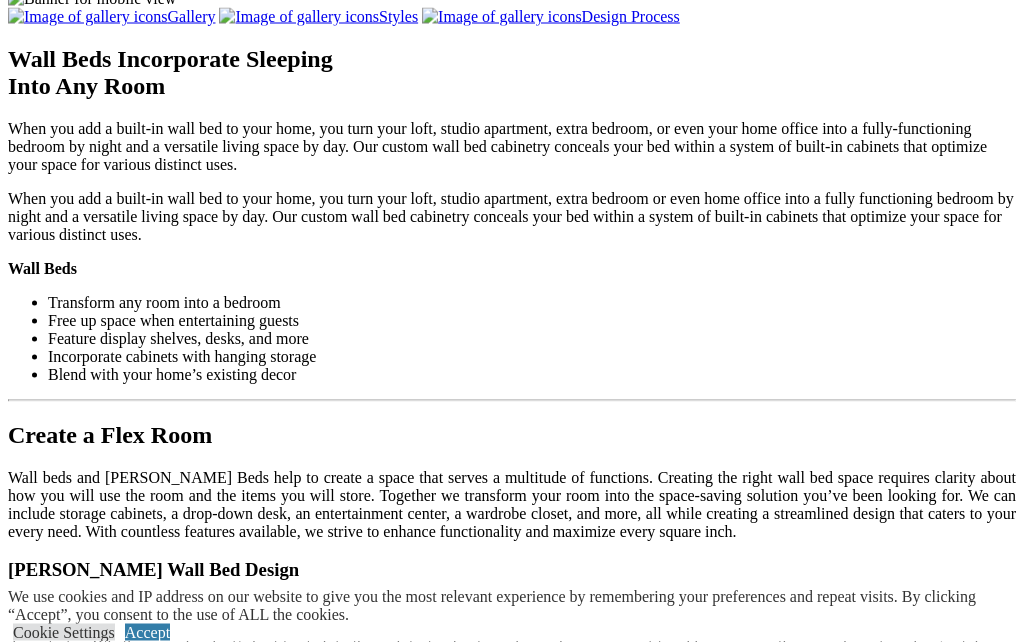 scroll, scrollTop: 2093, scrollLeft: 0, axis: vertical 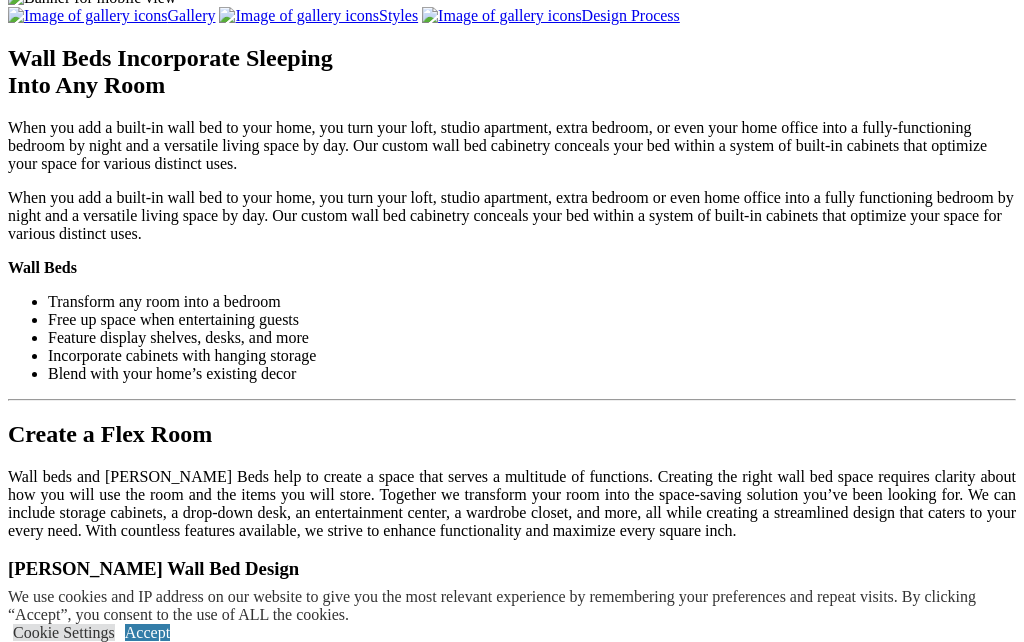 click on "Load More" at bounding box center [44, 1805] 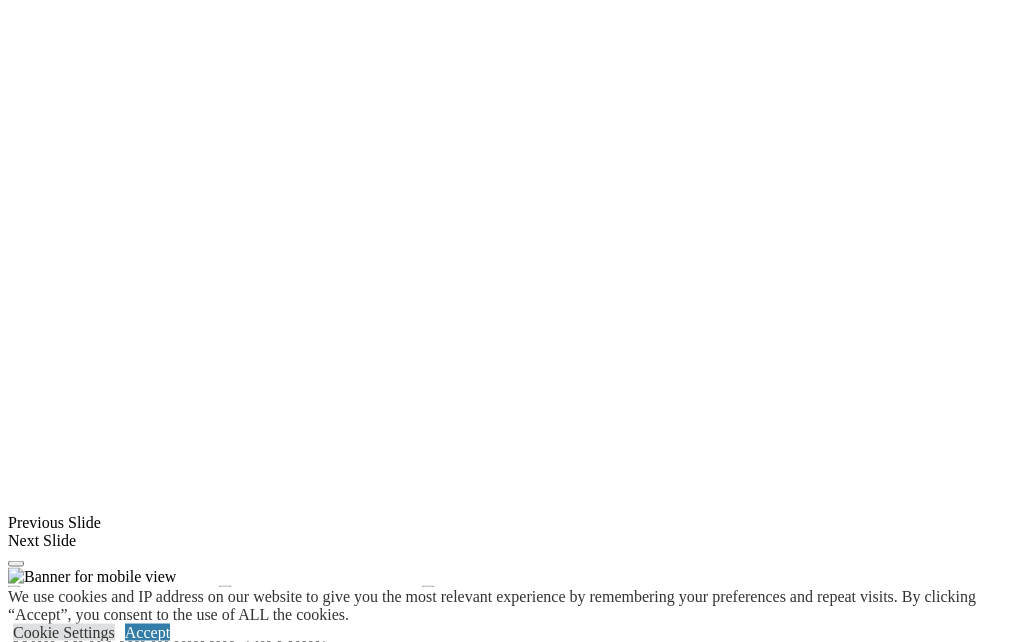 scroll, scrollTop: 1515, scrollLeft: 0, axis: vertical 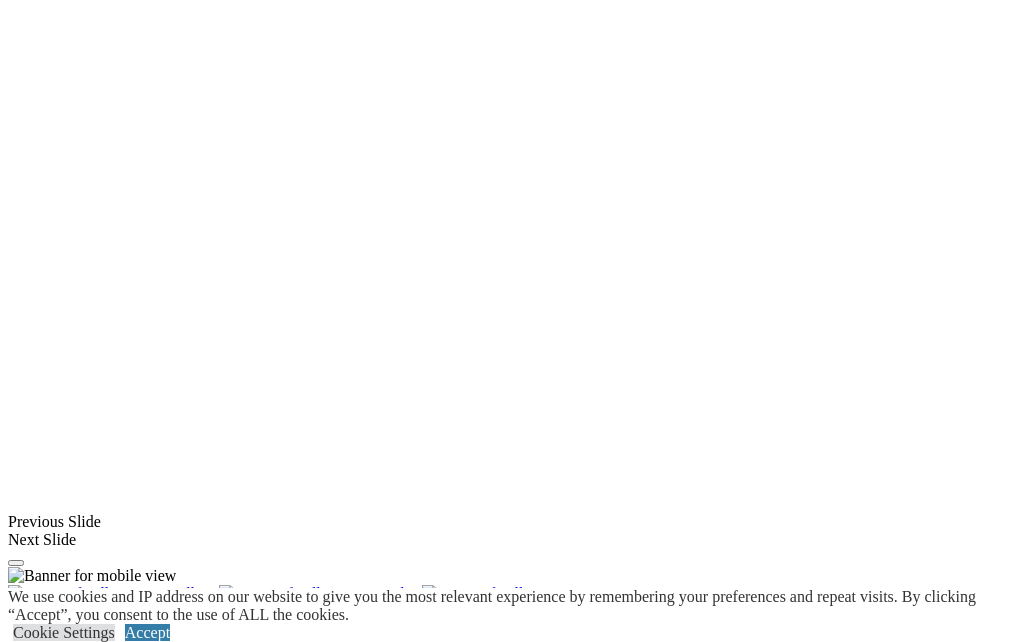 click on "[PERSON_NAME] Beds" at bounding box center [169, -467] 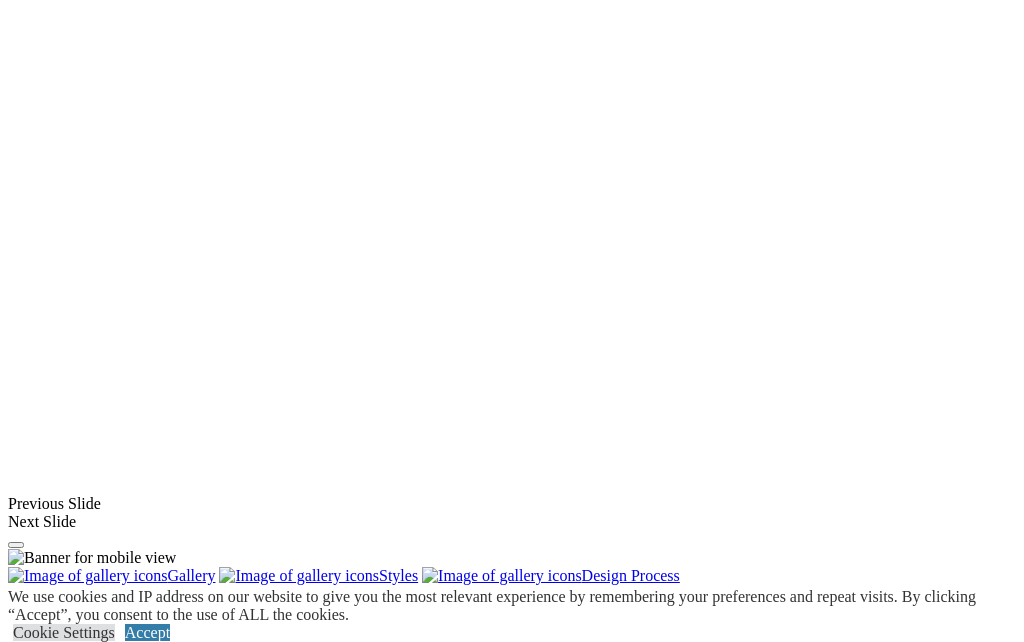 scroll, scrollTop: 0, scrollLeft: 0, axis: both 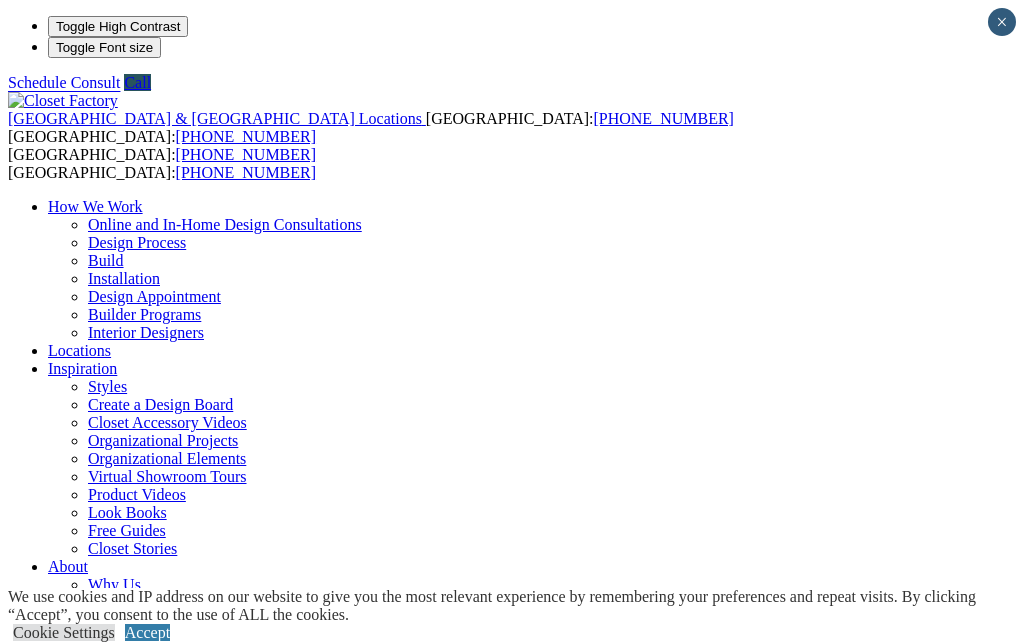 click on "Next Slide" at bounding box center [512, 2037] 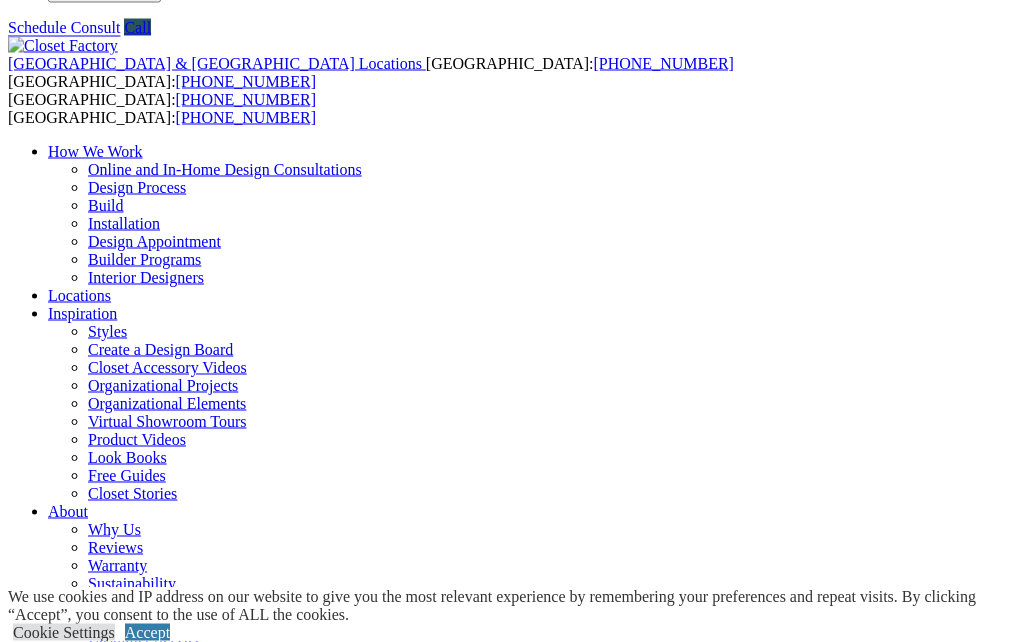 scroll, scrollTop: 56, scrollLeft: 0, axis: vertical 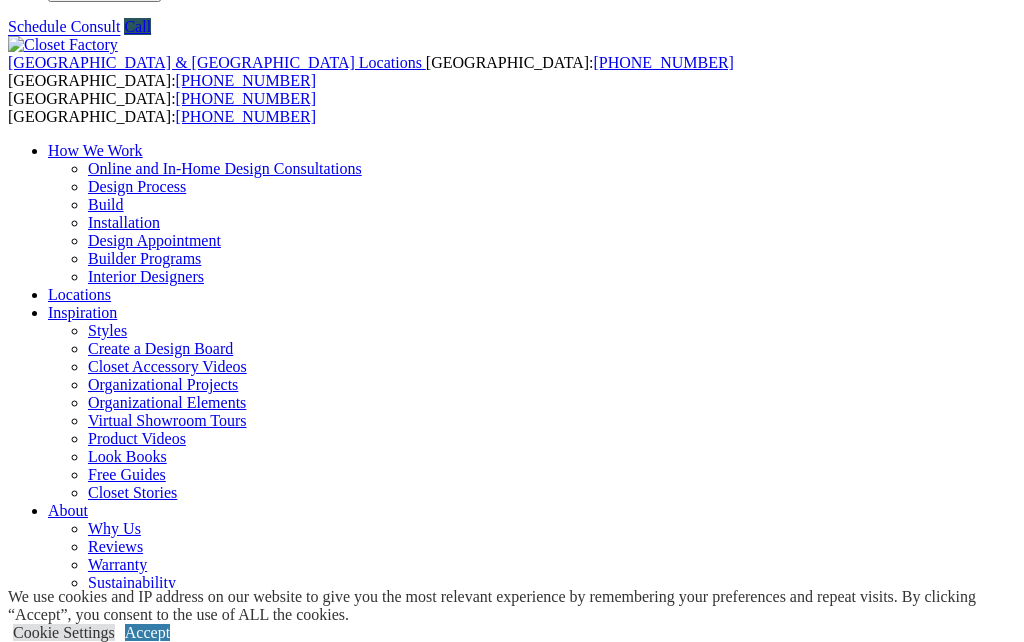 click on "Next Slide" at bounding box center [512, 1981] 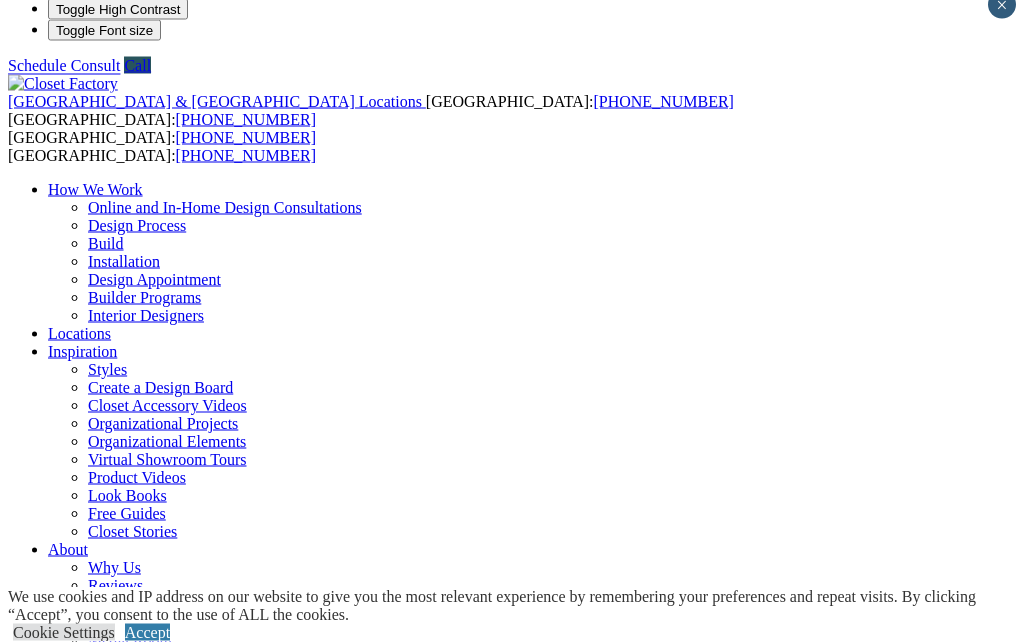 scroll, scrollTop: 0, scrollLeft: 0, axis: both 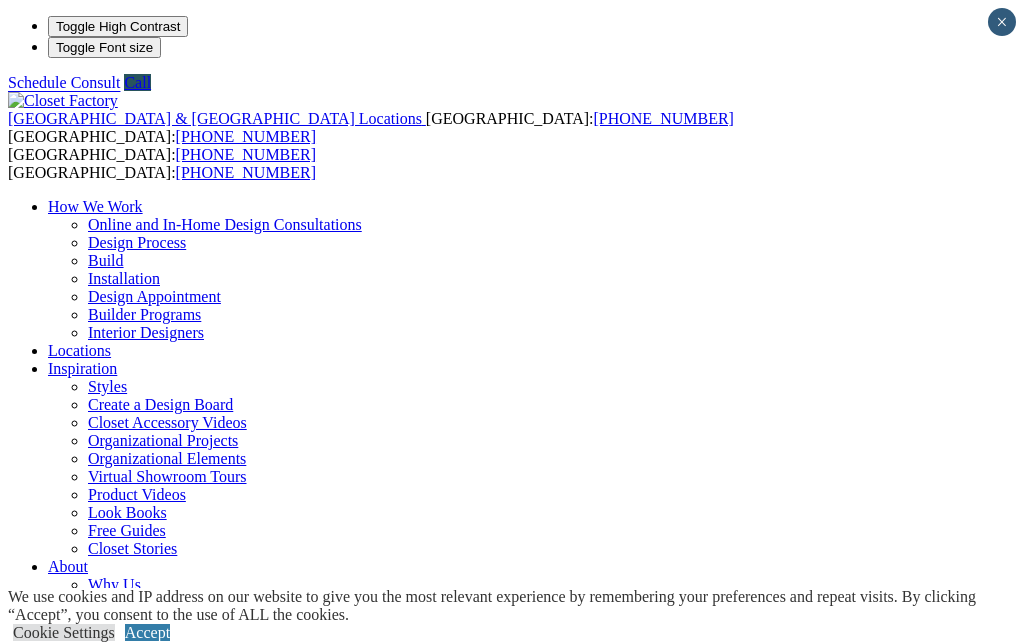 click on "Next Slide" at bounding box center [512, 2037] 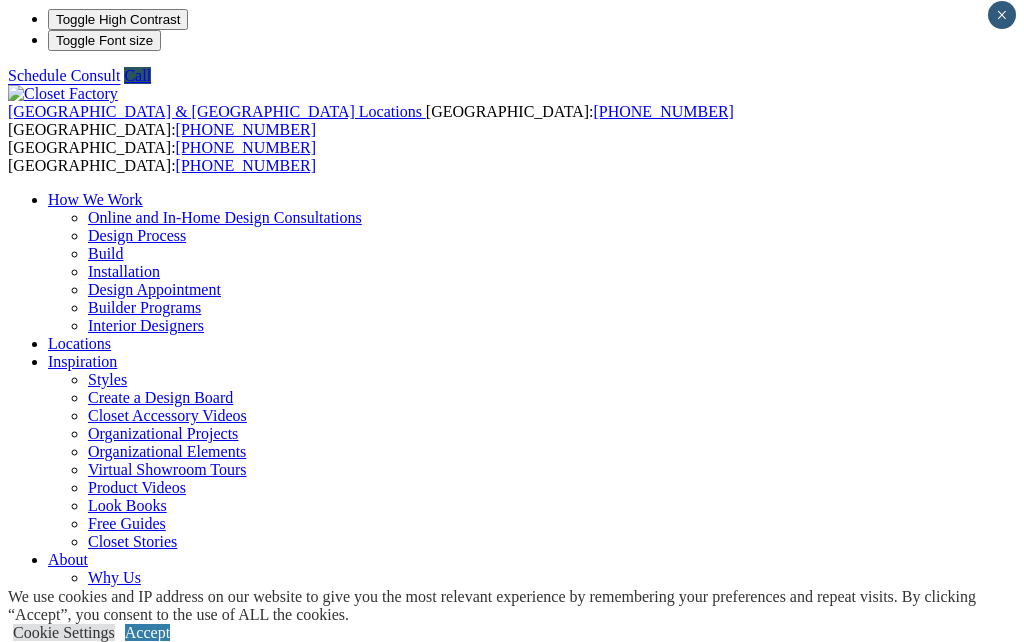 scroll, scrollTop: 52, scrollLeft: 0, axis: vertical 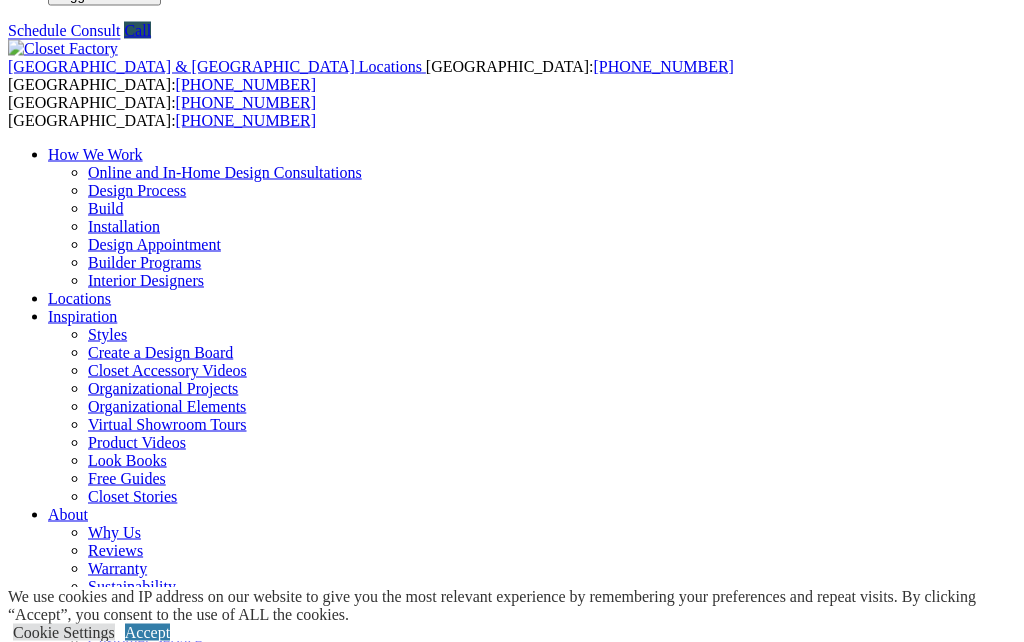click on "Next Slide" at bounding box center (512, 1985) 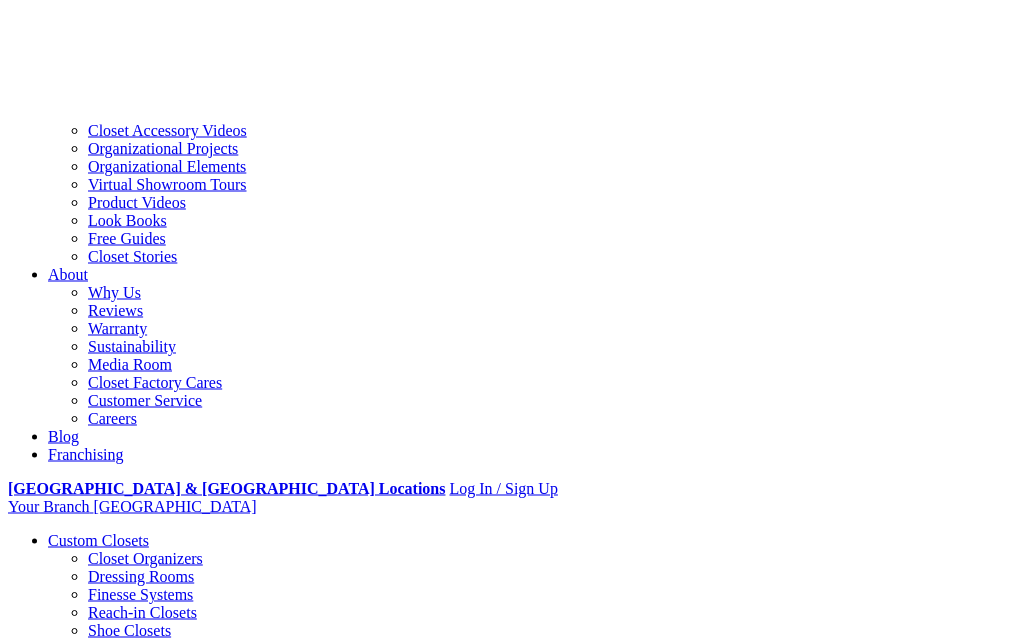 scroll, scrollTop: 0, scrollLeft: 0, axis: both 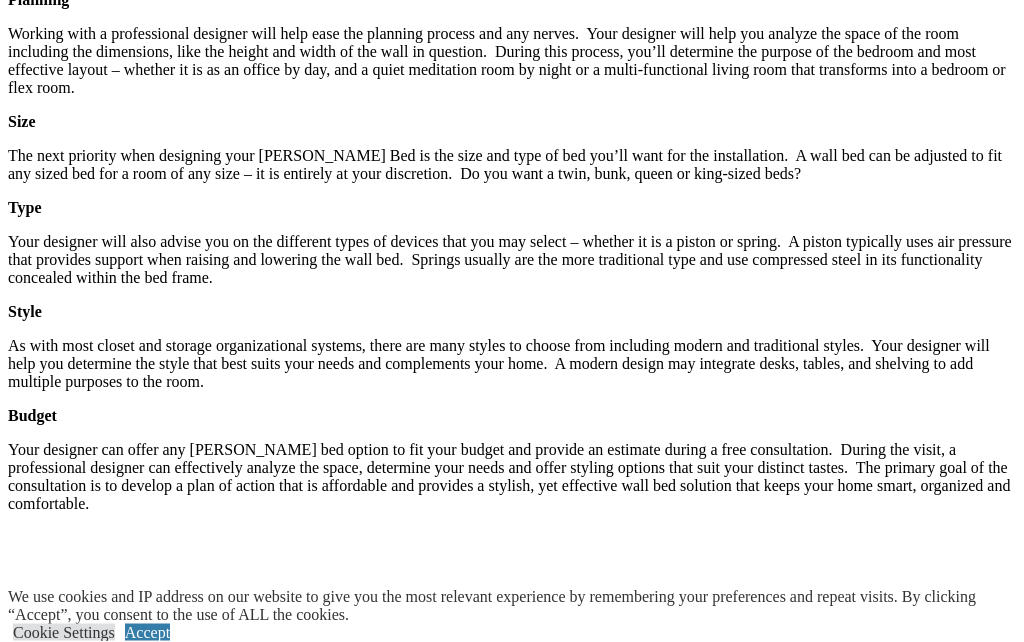 click on "View more Murphy Beds by visiting the wall bed gallery." at bounding box center (512, 3322) 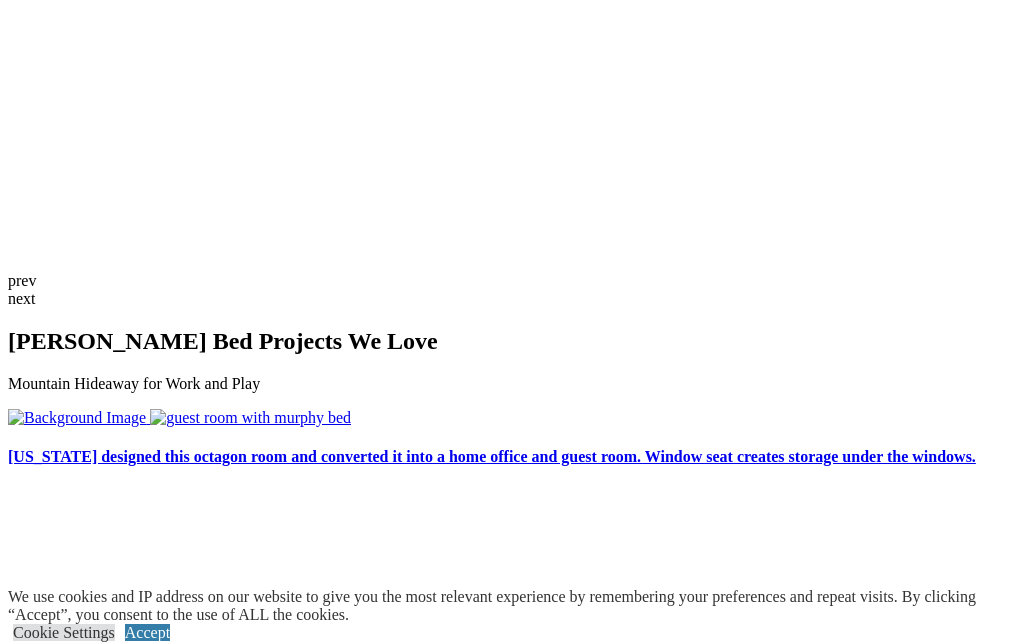 scroll, scrollTop: 3728, scrollLeft: 0, axis: vertical 